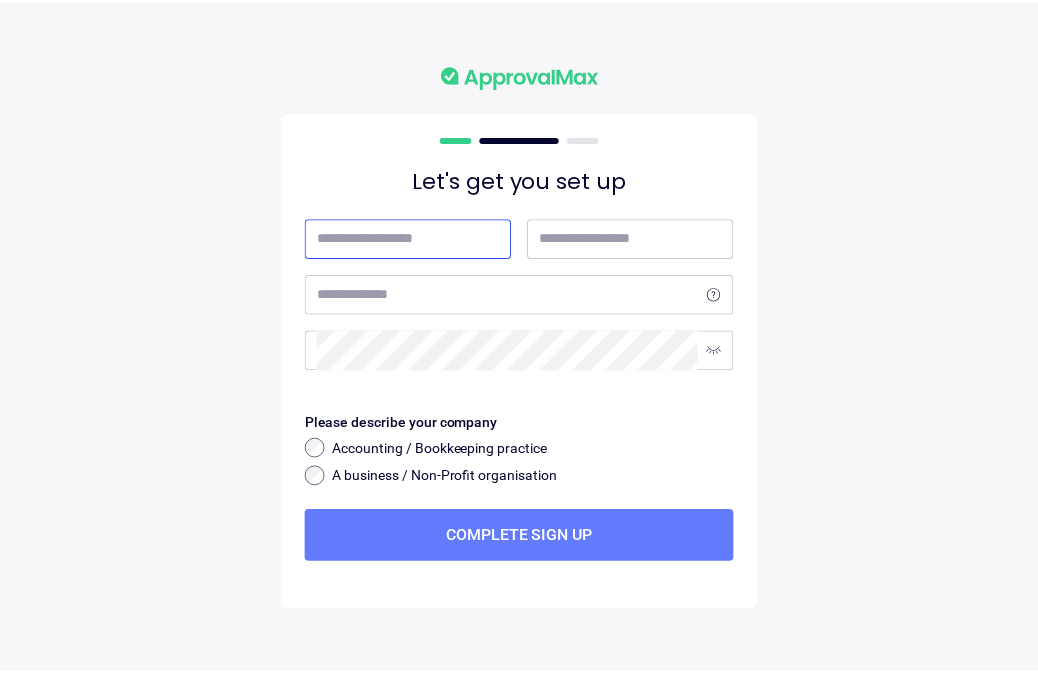 scroll, scrollTop: 0, scrollLeft: 0, axis: both 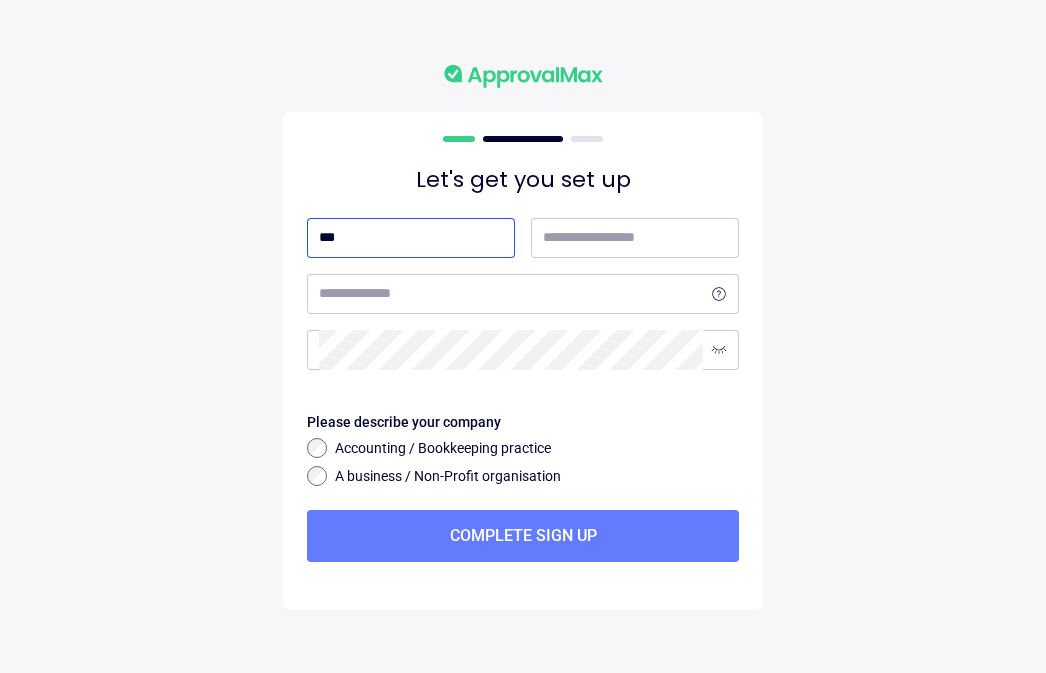 type on "*****" 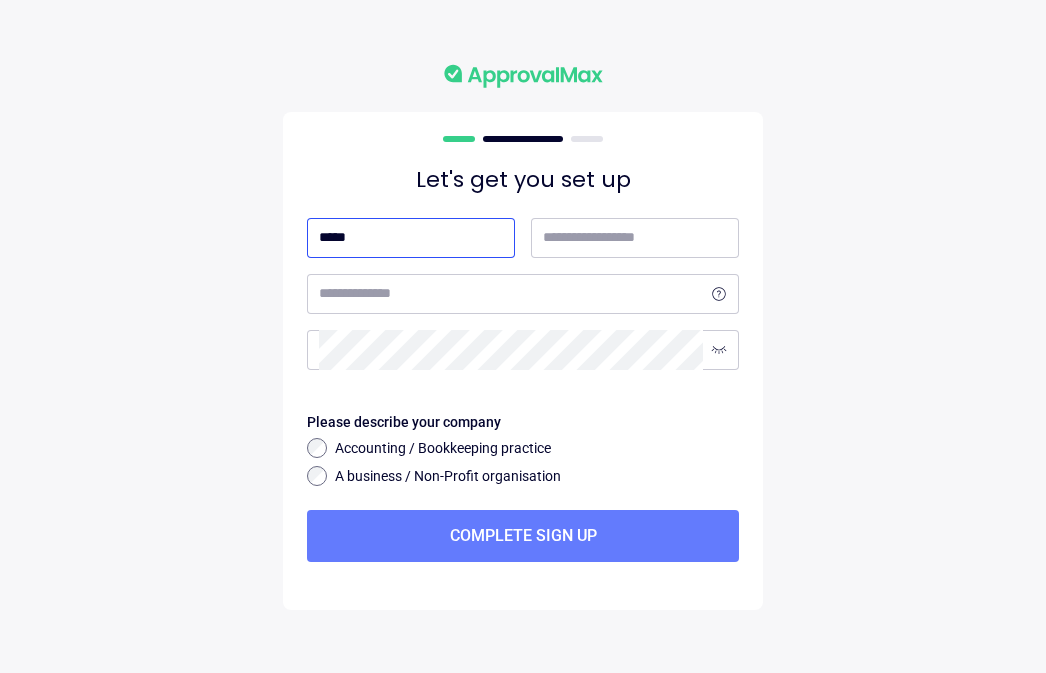 type on "***" 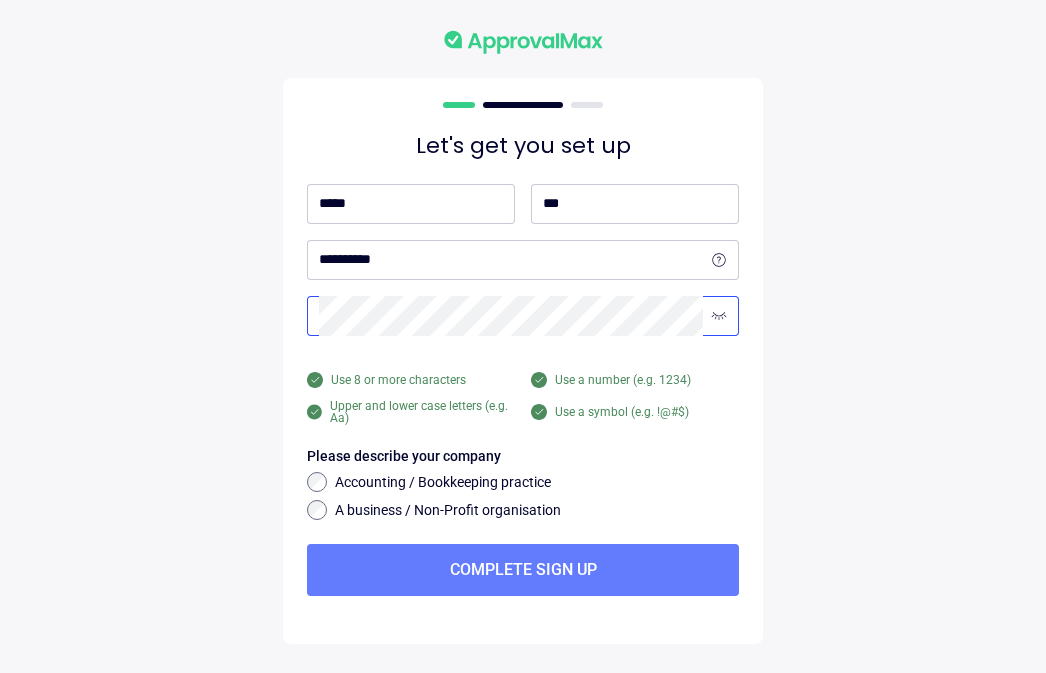 click at bounding box center (719, 316) 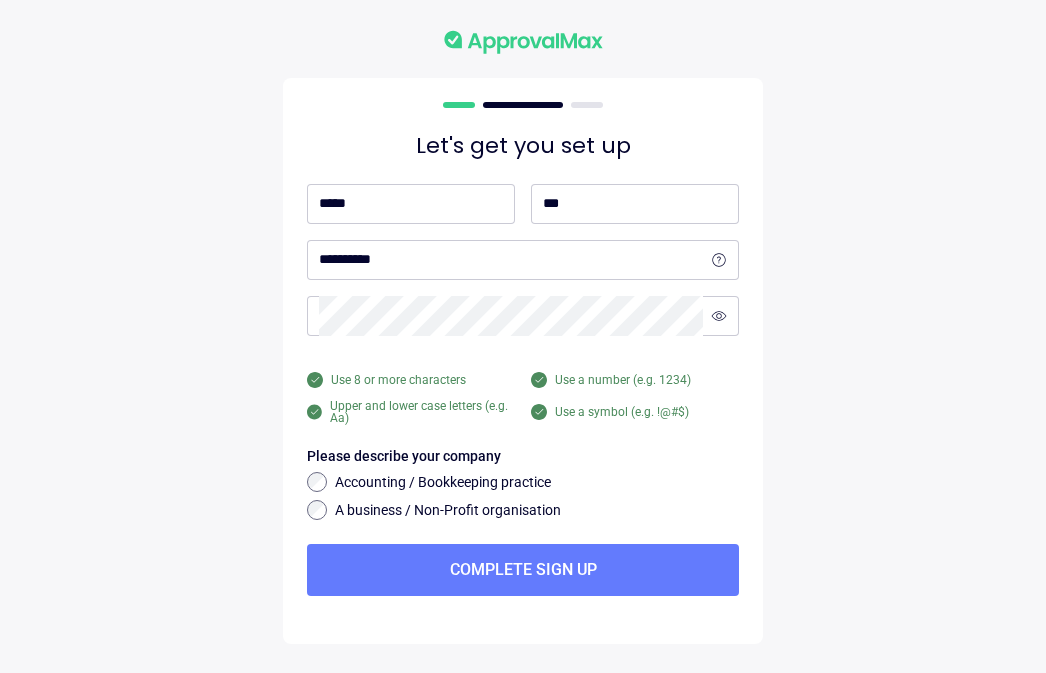 click at bounding box center (719, 260) 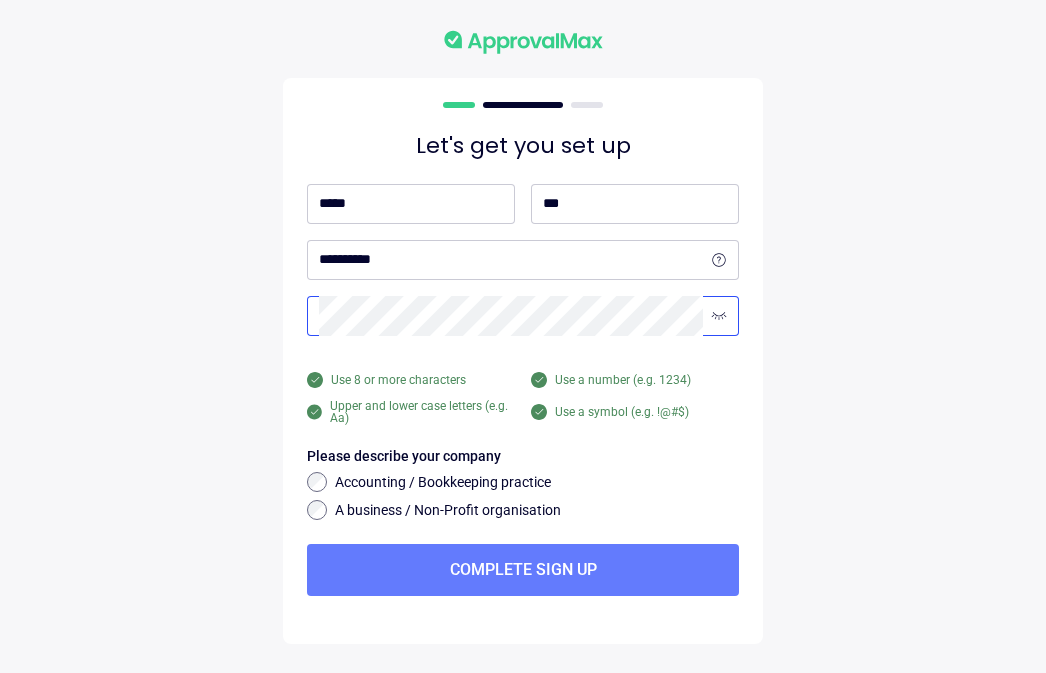 click at bounding box center [719, 316] 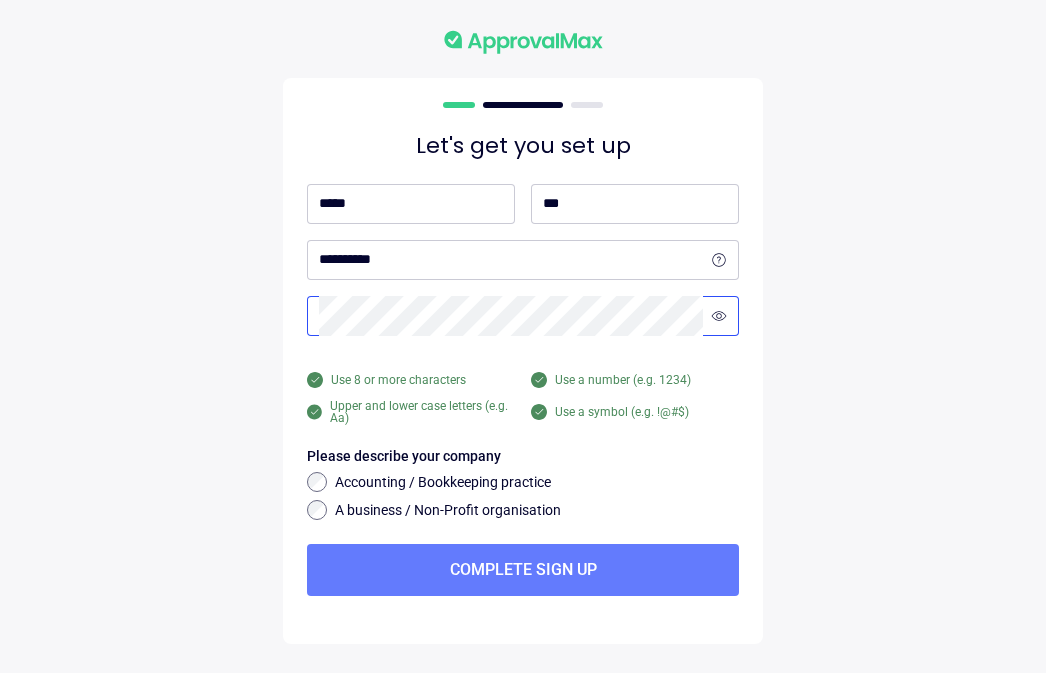 click on "A business / Non-Profit organisation" at bounding box center (537, 483) 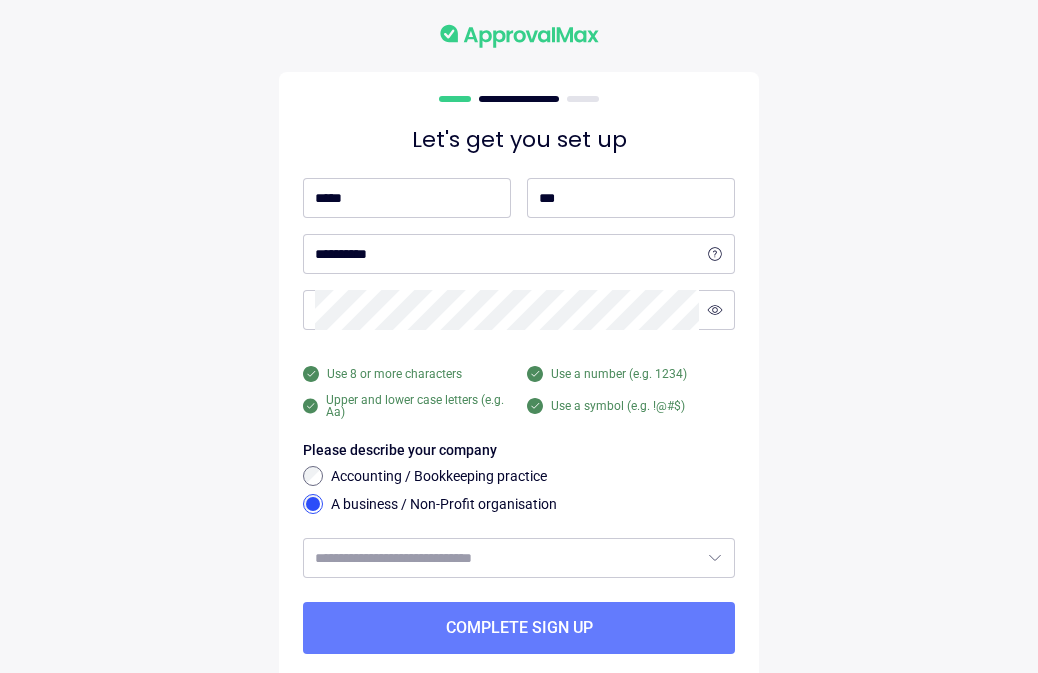 click on "Complete sign up" at bounding box center [519, 628] 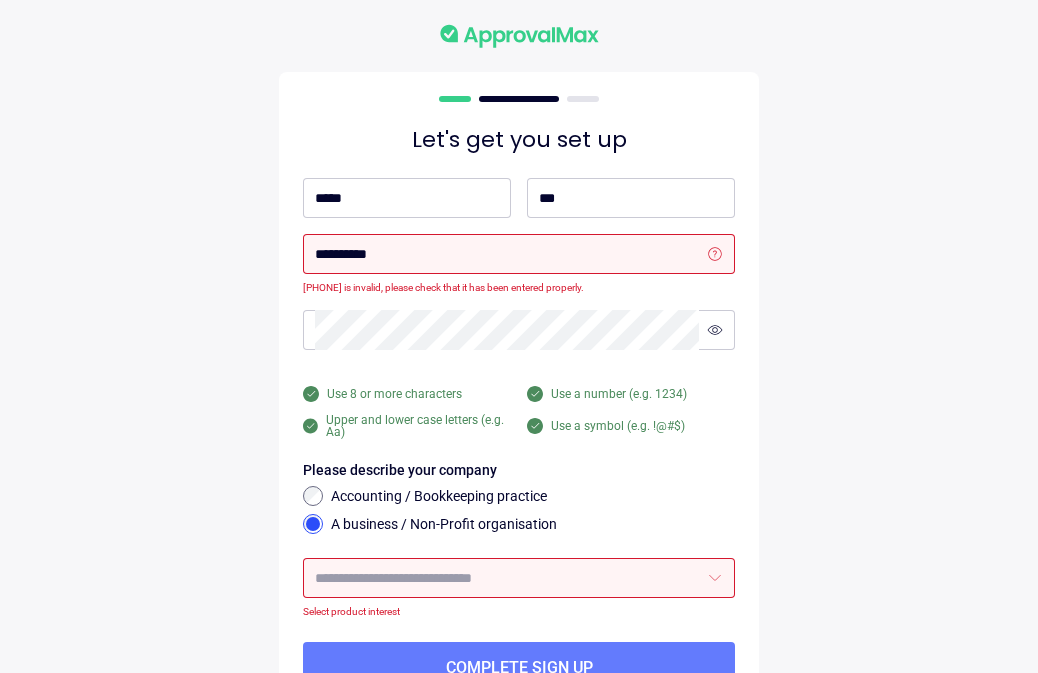 click at bounding box center [715, 578] 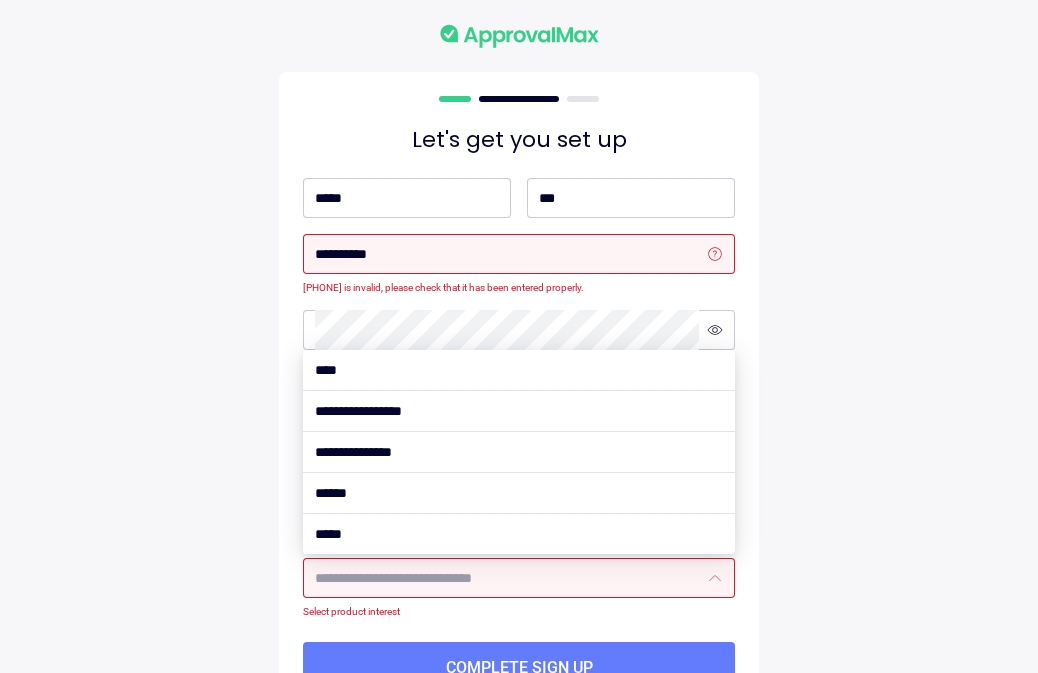 click at bounding box center (519, 370) 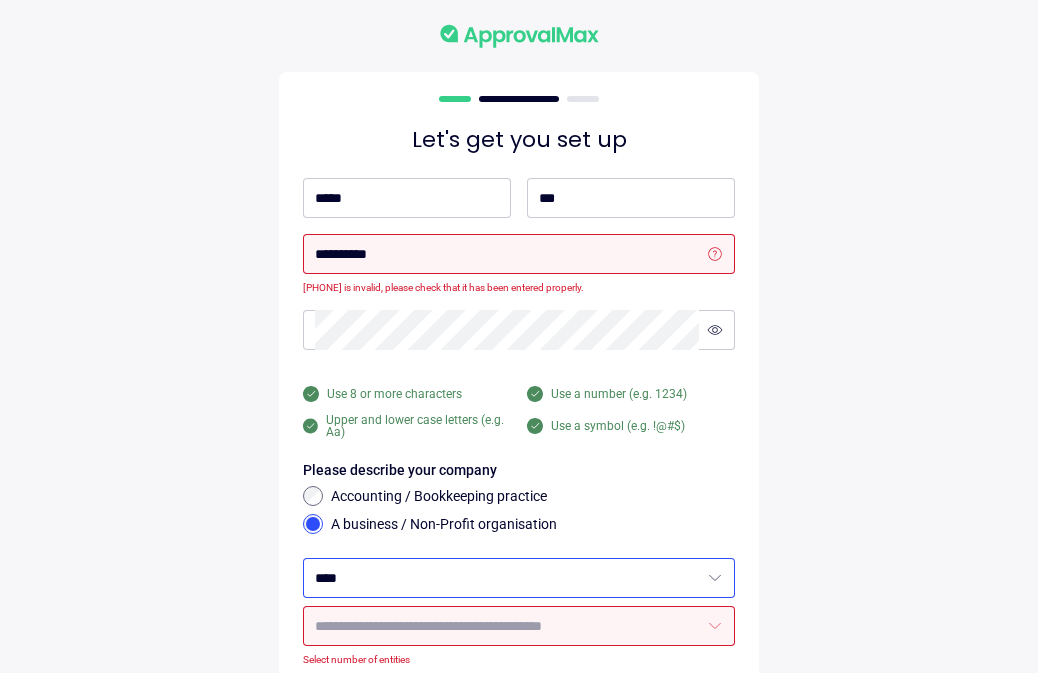 scroll, scrollTop: 141, scrollLeft: 0, axis: vertical 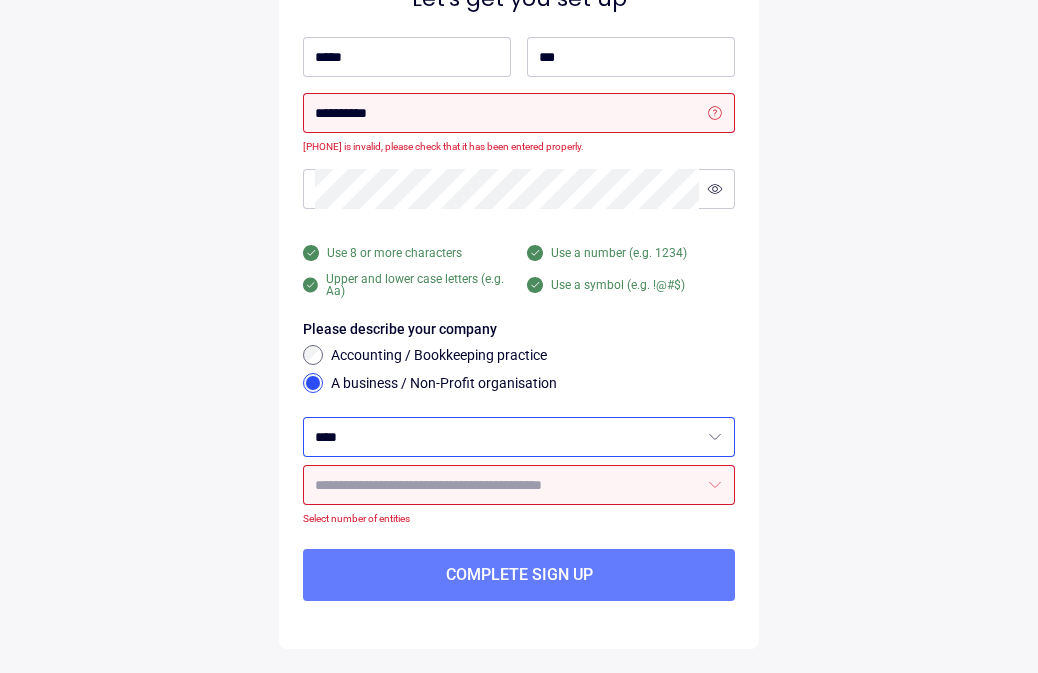 click at bounding box center [715, 485] 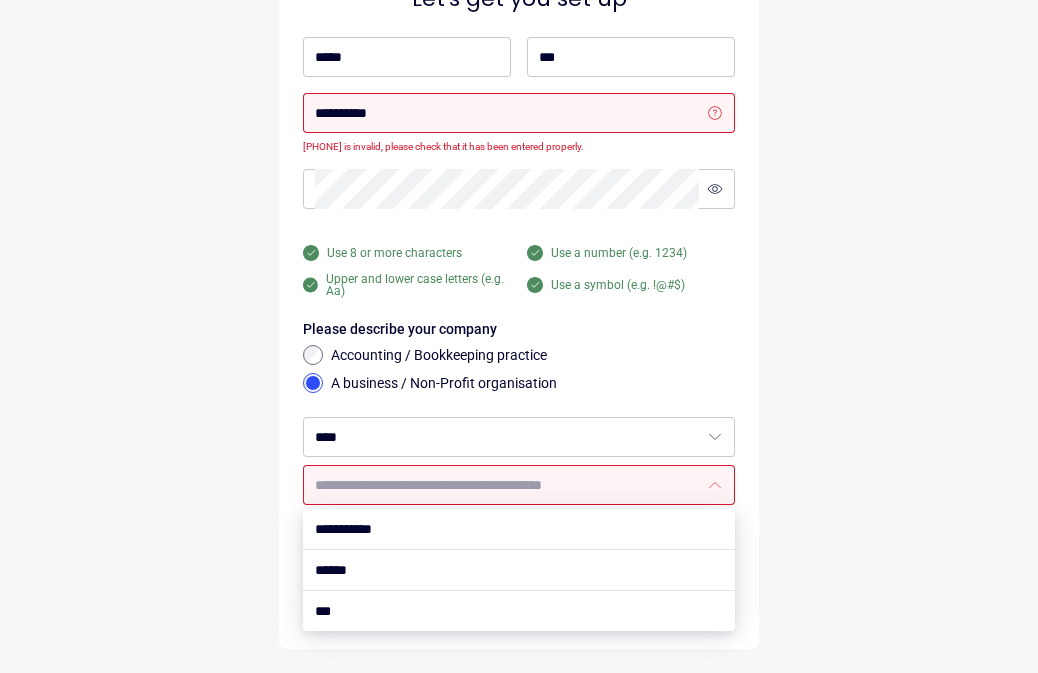 click at bounding box center (519, 529) 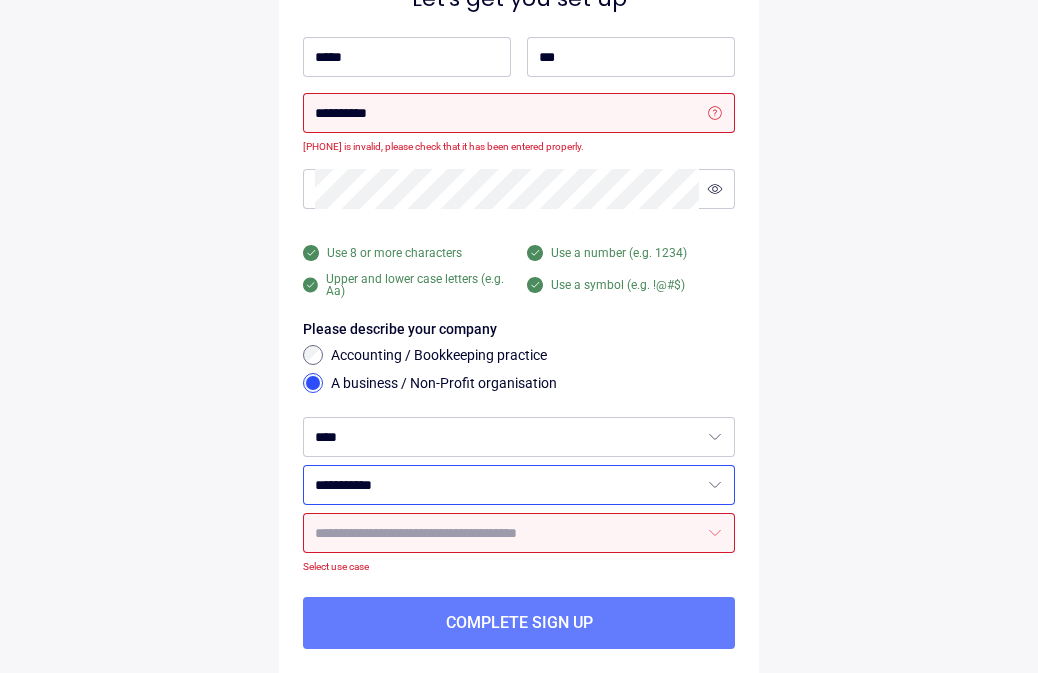 click at bounding box center (715, 533) 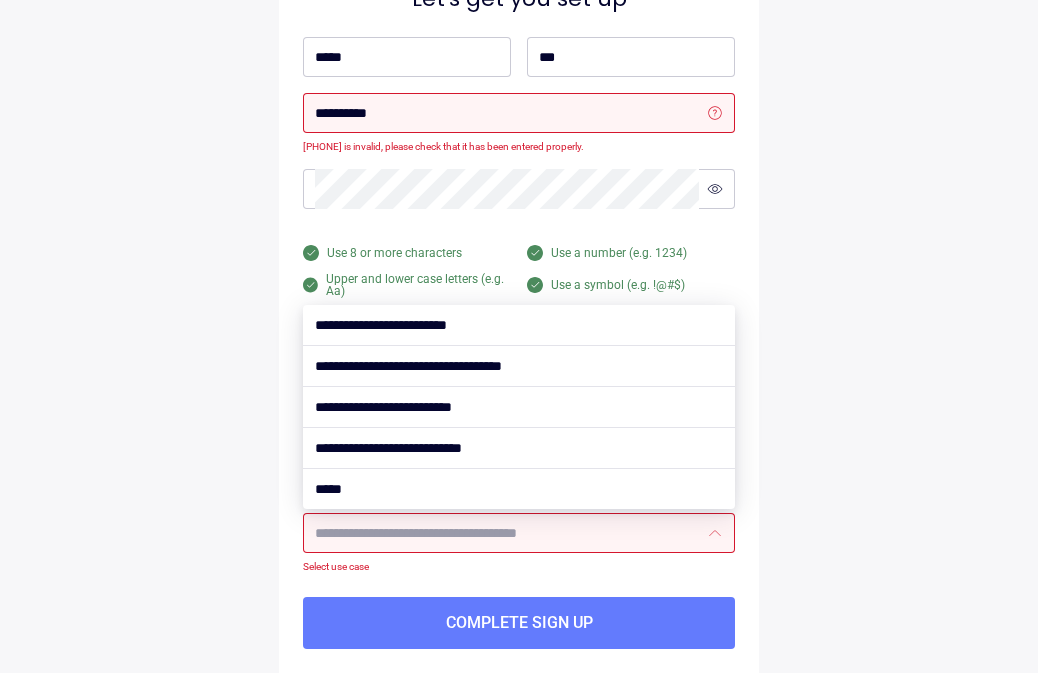 click at bounding box center (519, 407) 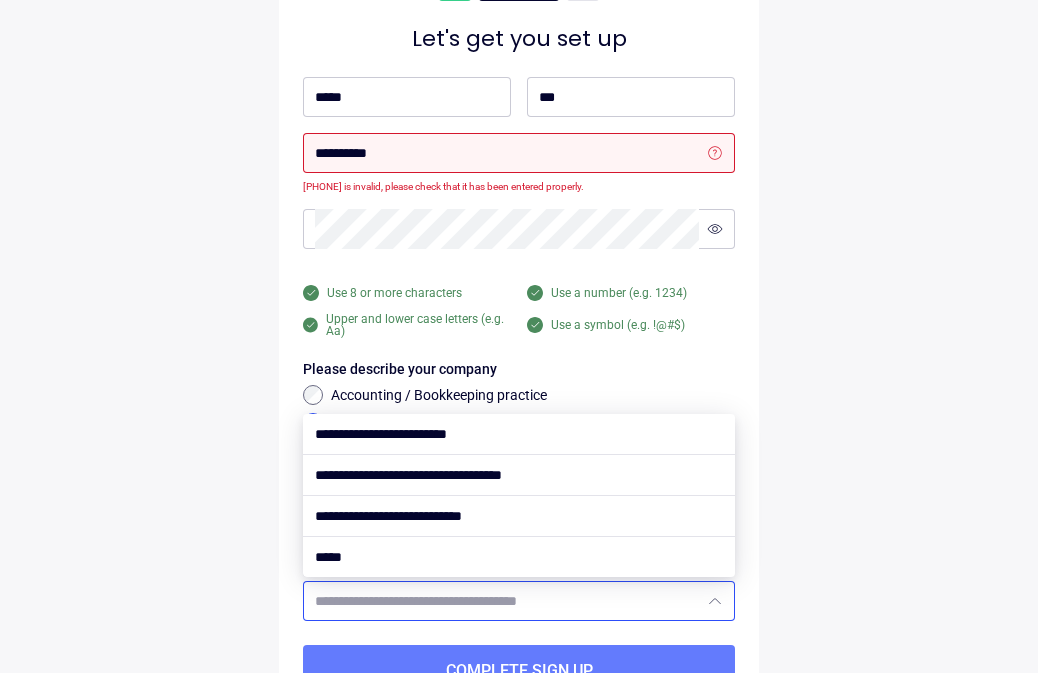 scroll, scrollTop: 113, scrollLeft: 0, axis: vertical 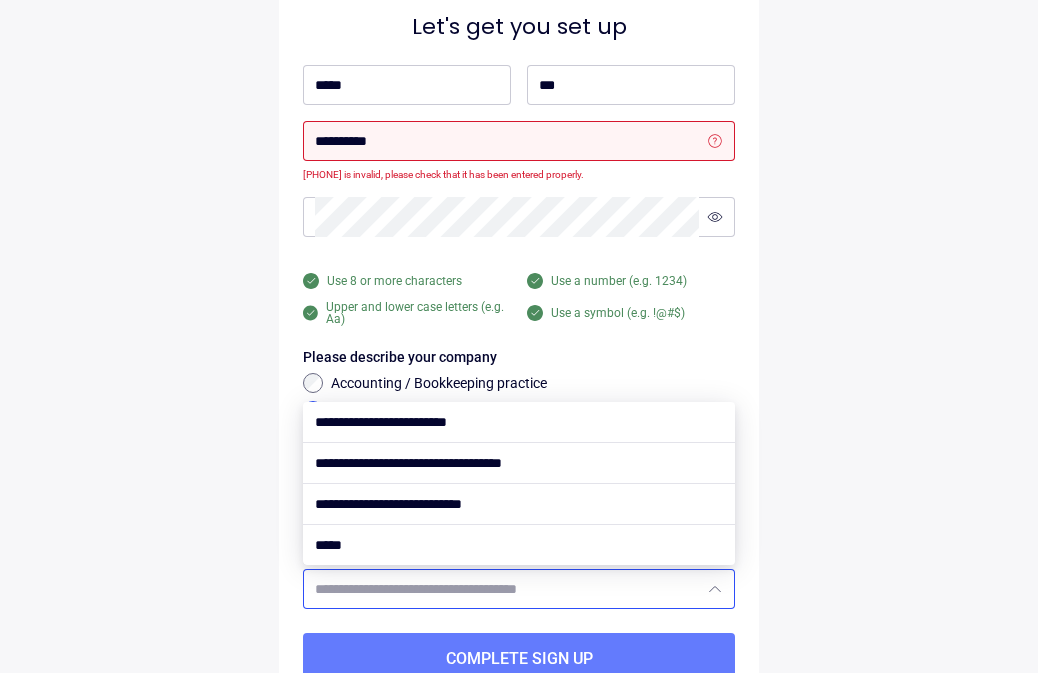 click at bounding box center (519, 504) 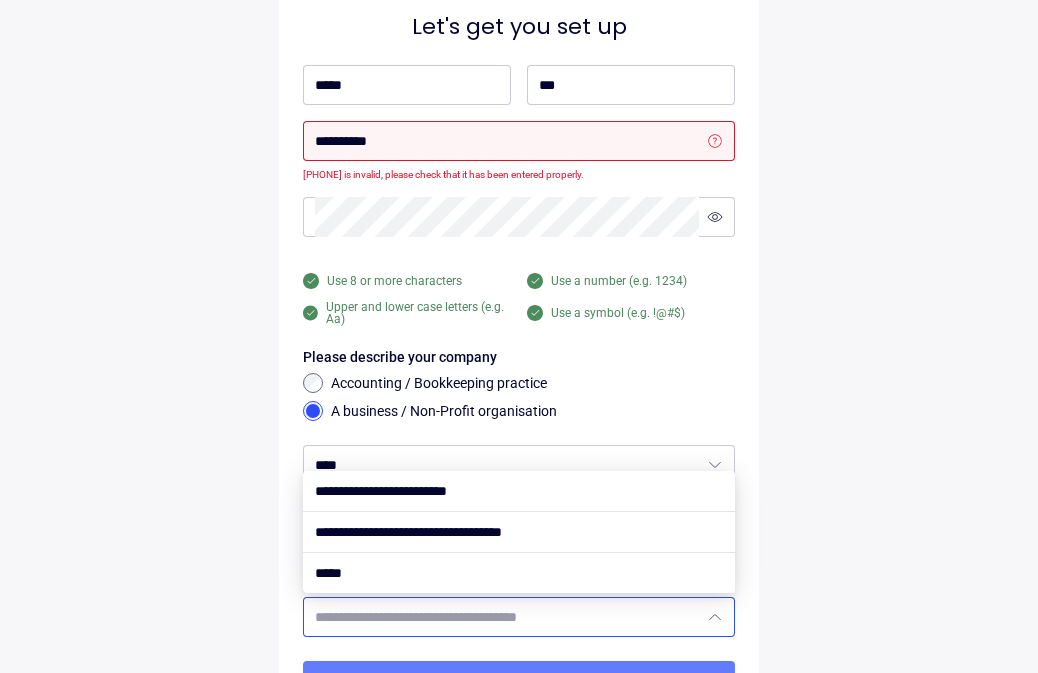 click at bounding box center (519, 491) 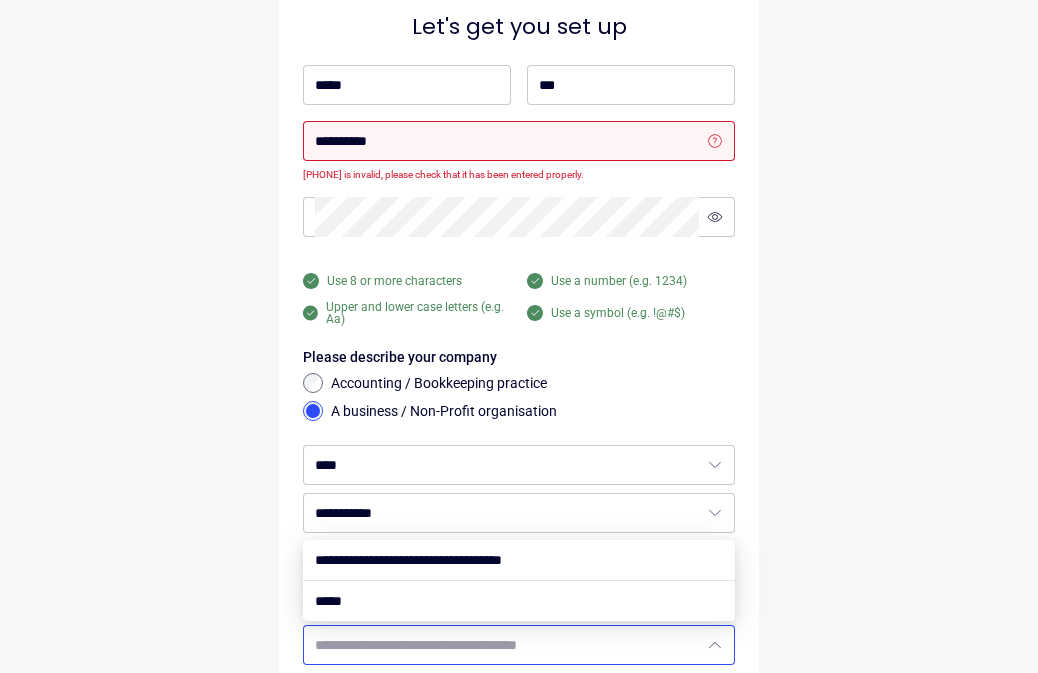 scroll, scrollTop: 253, scrollLeft: 0, axis: vertical 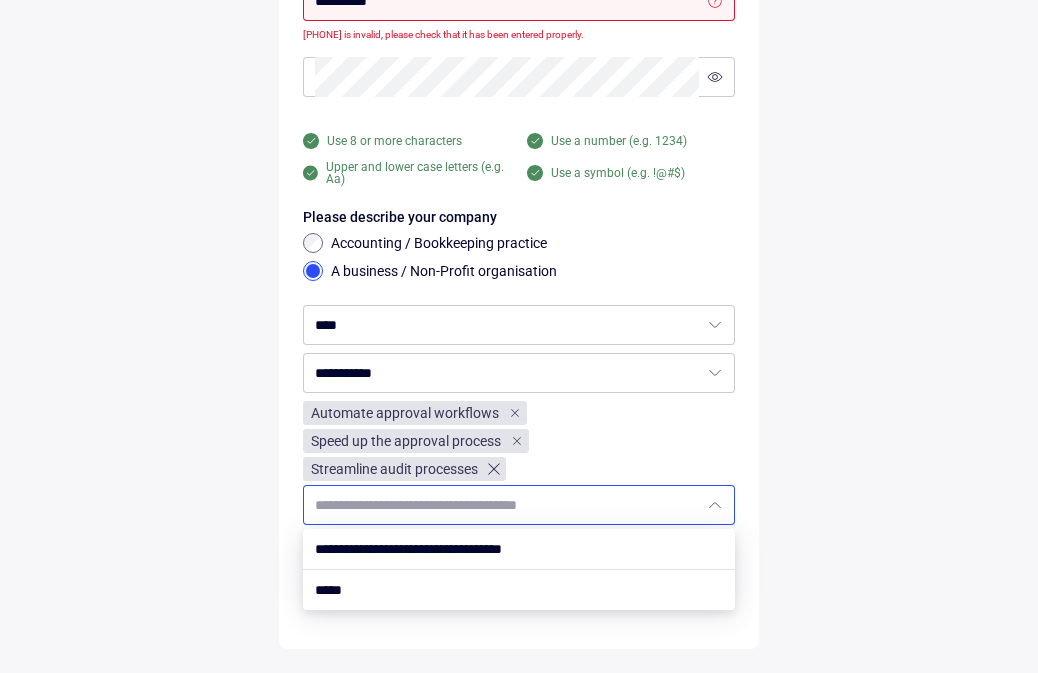 click at bounding box center (494, 469) 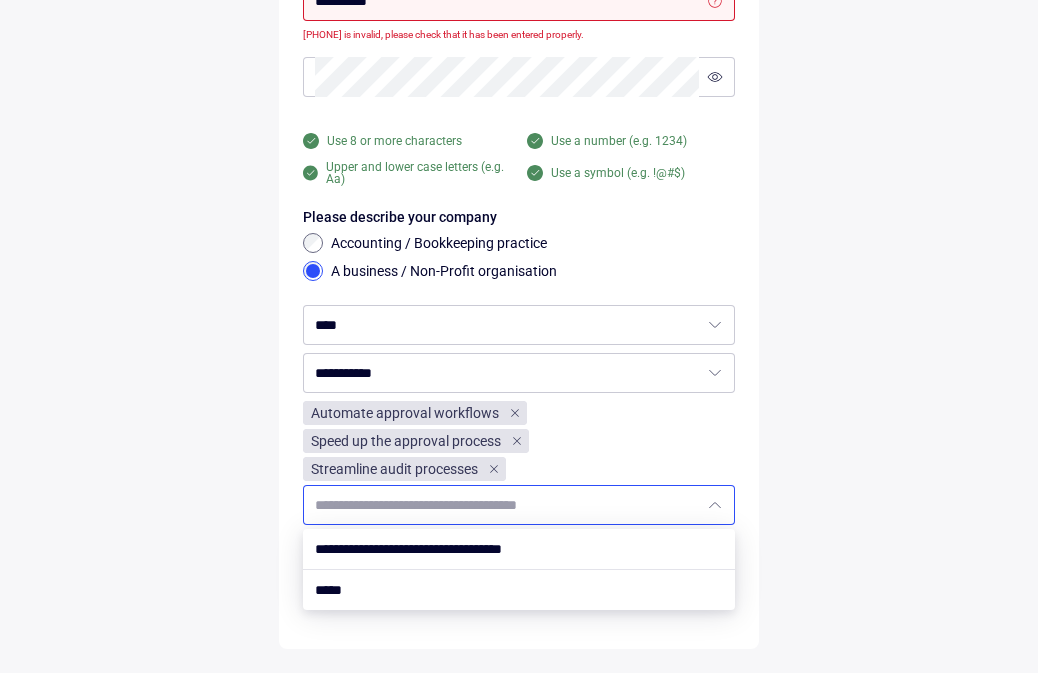 scroll, scrollTop: 225, scrollLeft: 0, axis: vertical 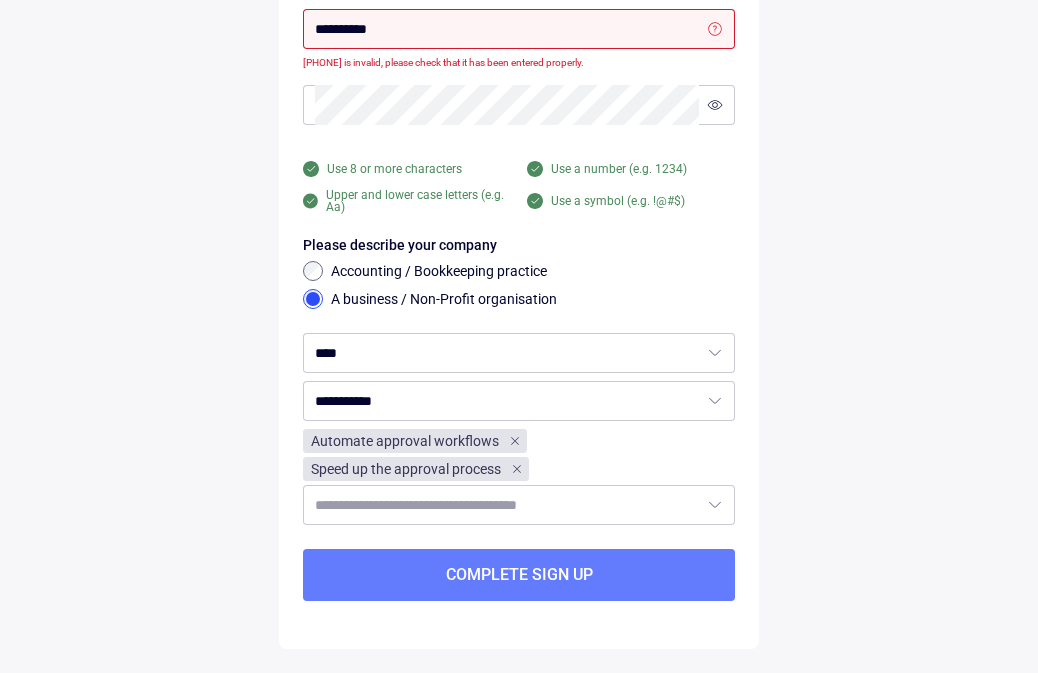 click on "**********" at bounding box center [519, 248] 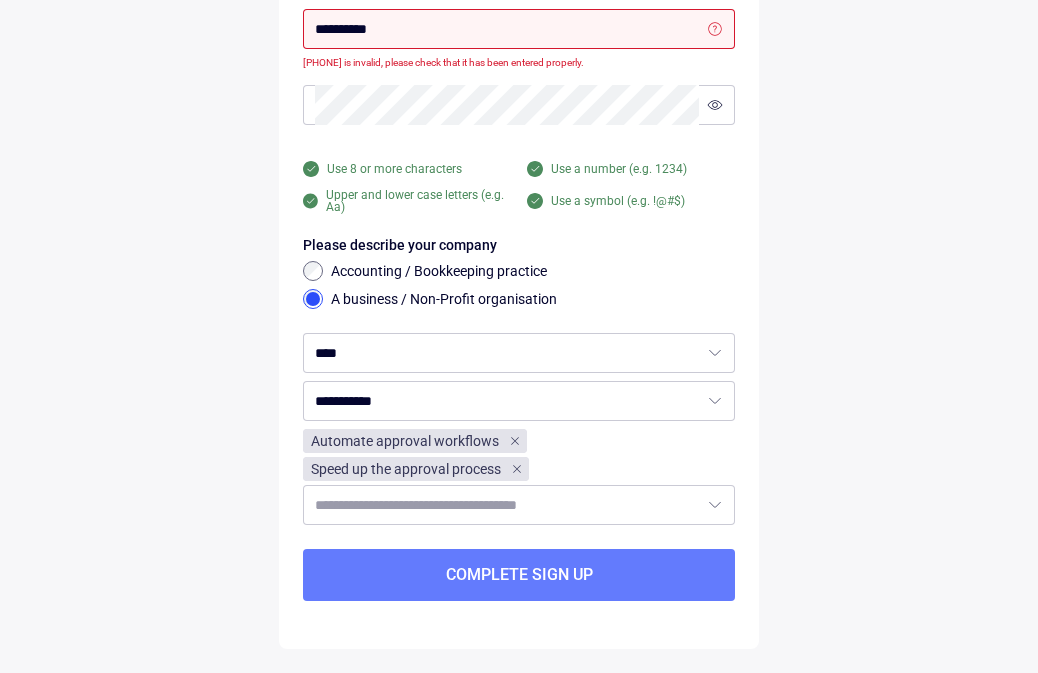 click on "Complete sign up" at bounding box center [519, 575] 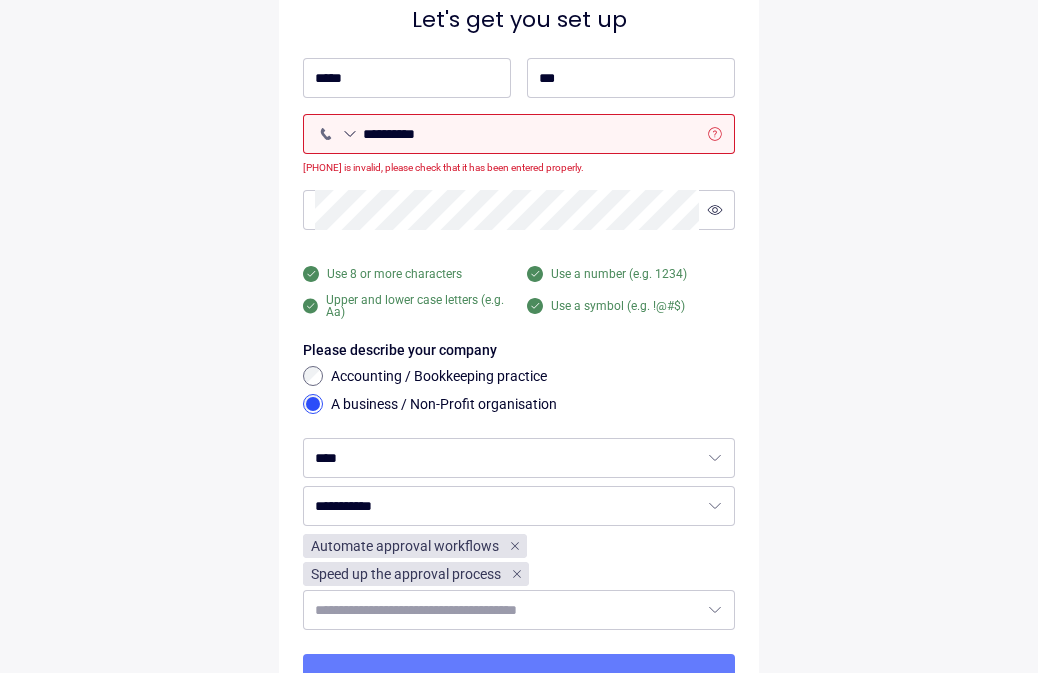 scroll, scrollTop: 119, scrollLeft: 0, axis: vertical 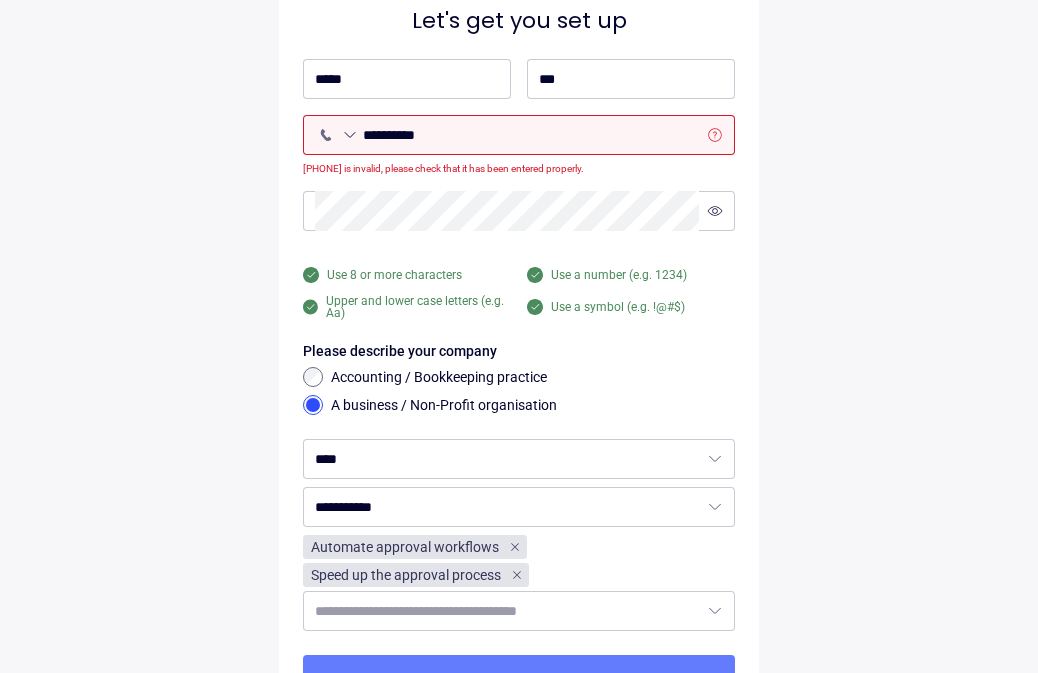 click on "**********" at bounding box center [531, 135] 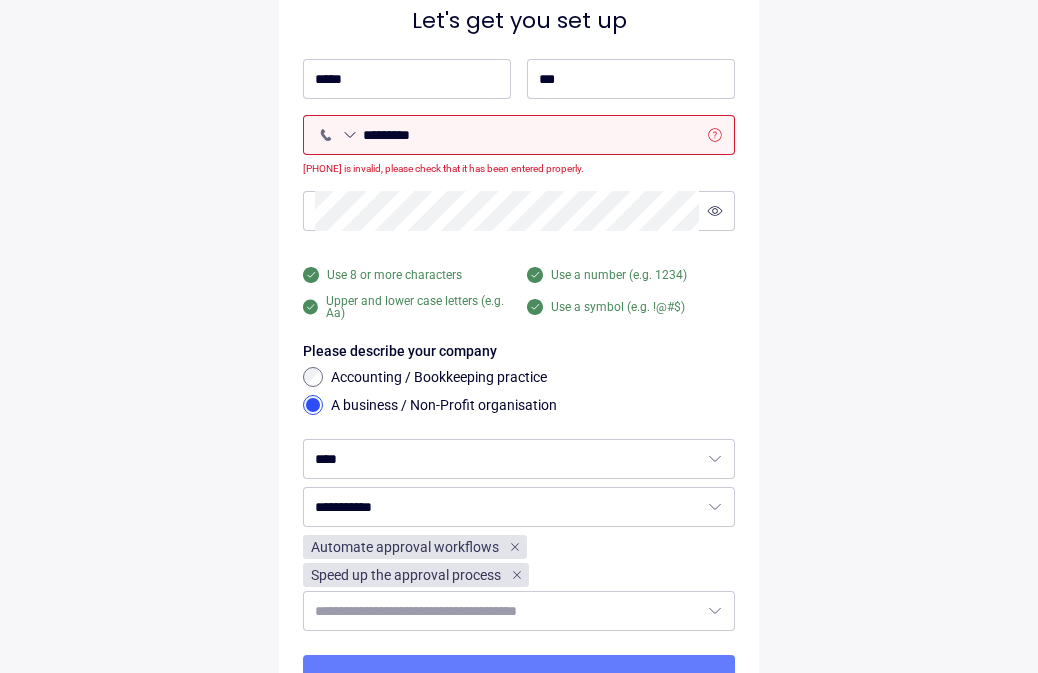 click on "*********" at bounding box center (531, 135) 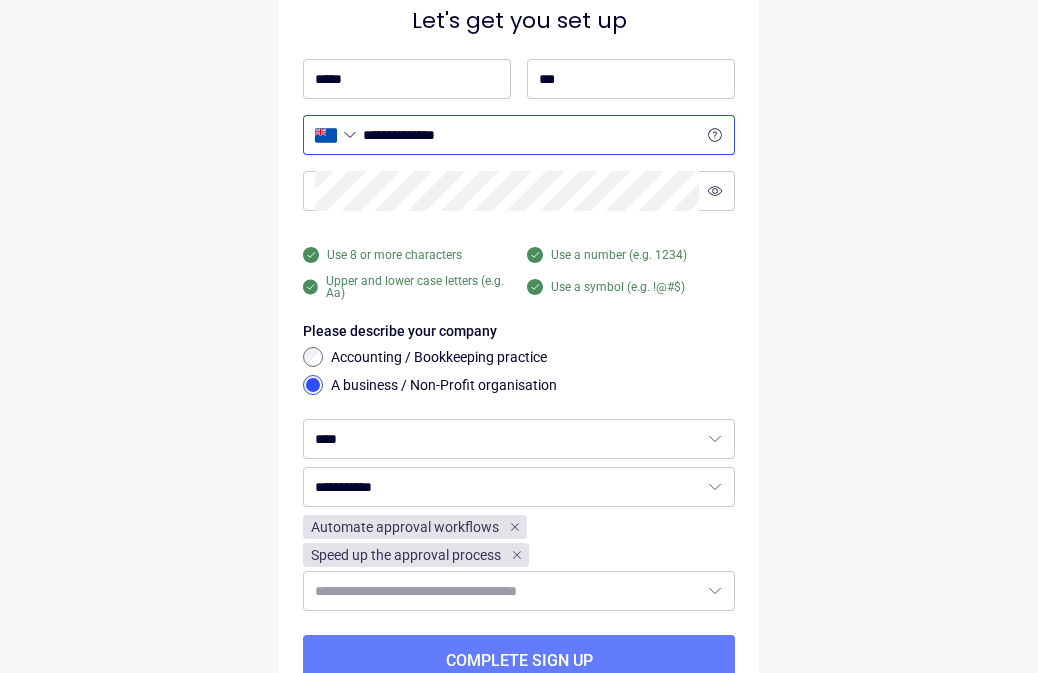 type on "**********" 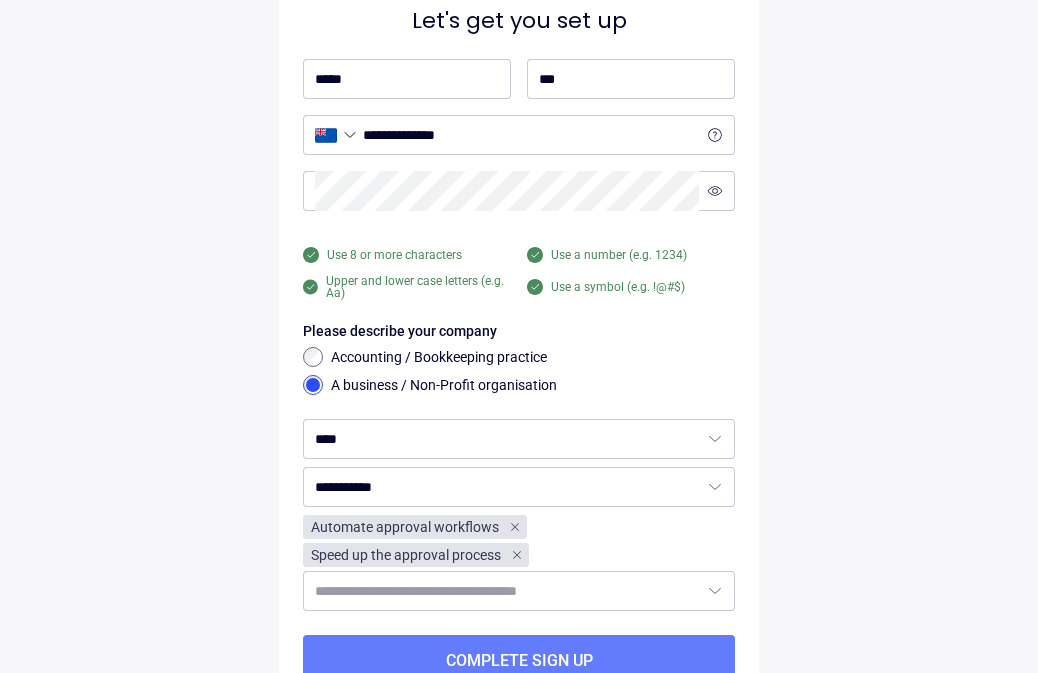 click on "Complete sign up" at bounding box center (519, 661) 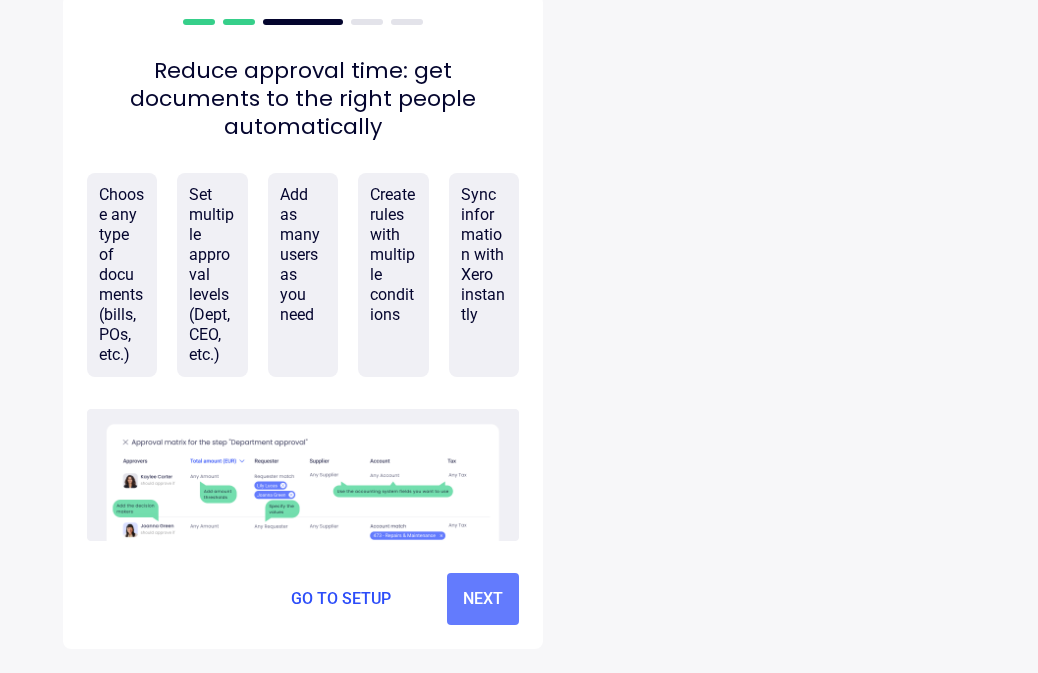 scroll, scrollTop: 0, scrollLeft: 0, axis: both 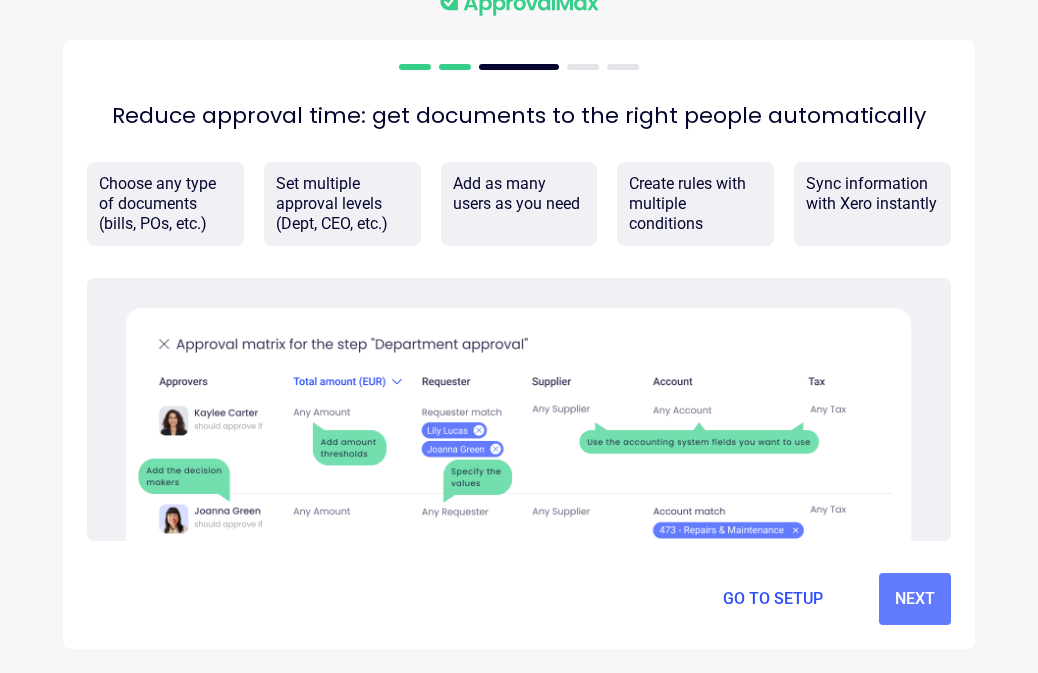 click on "Next" at bounding box center (915, 599) 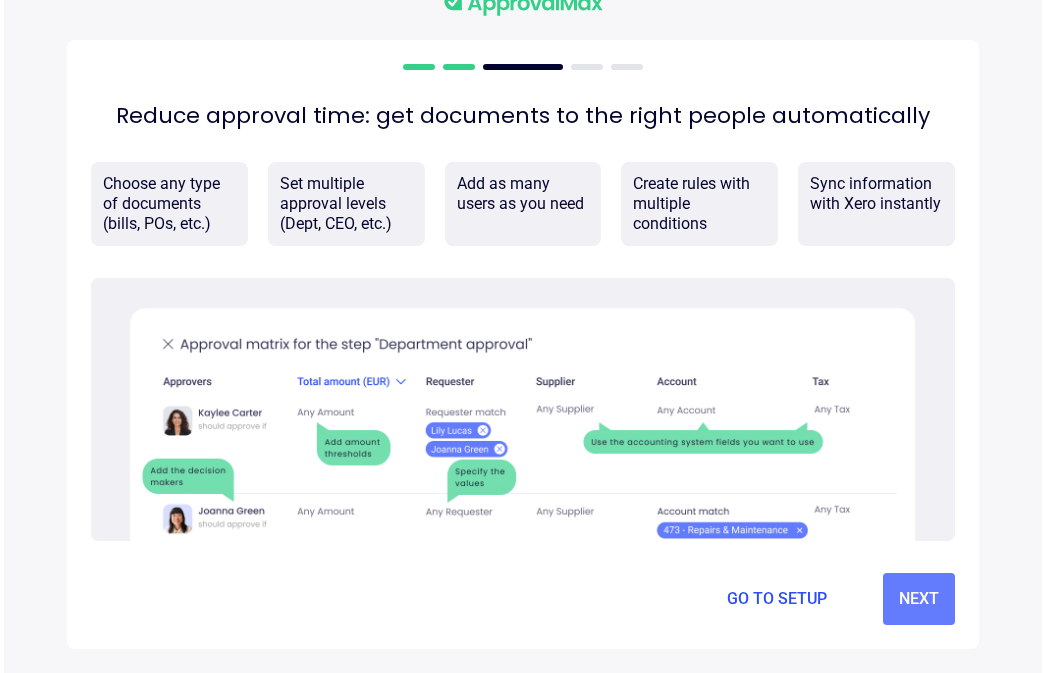 scroll, scrollTop: 0, scrollLeft: 0, axis: both 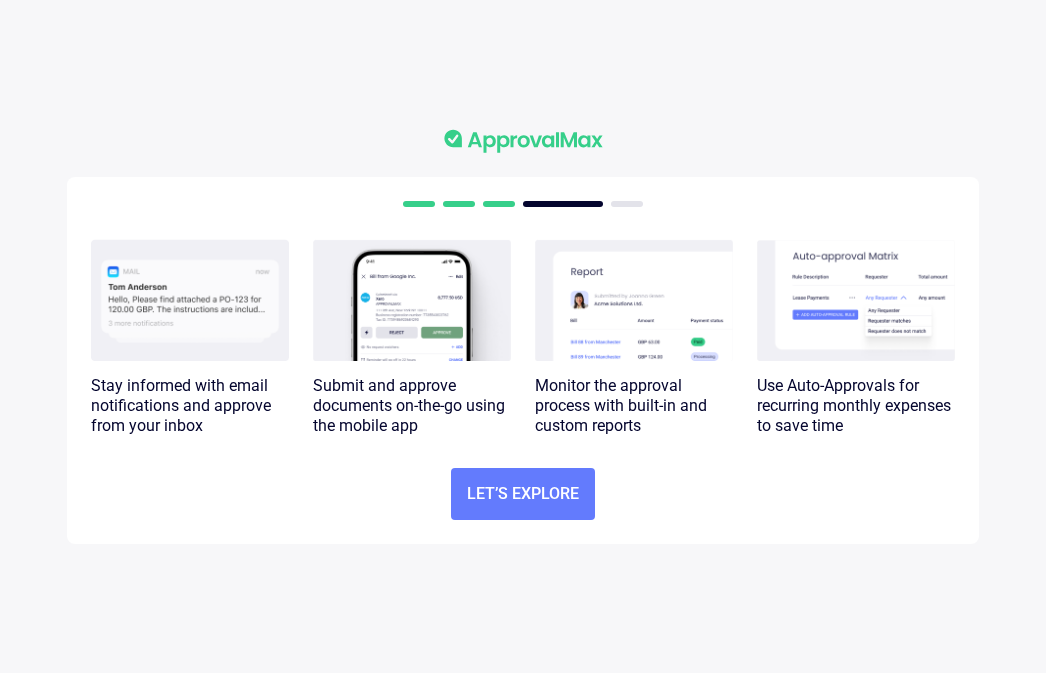 click on "Let’s explore" at bounding box center (523, 494) 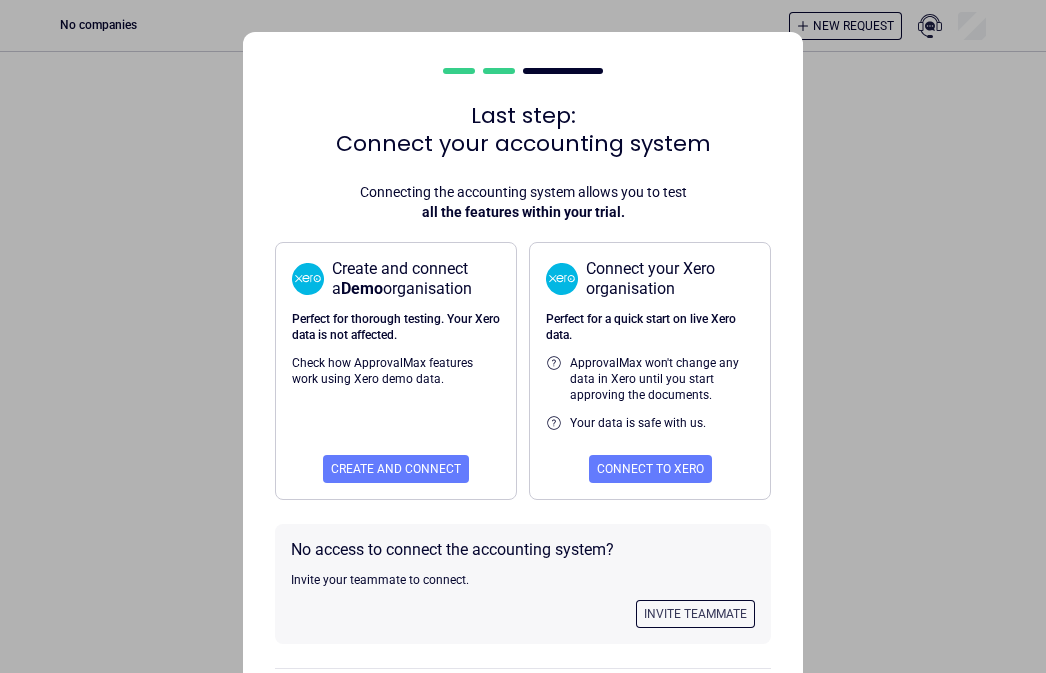 scroll, scrollTop: 96, scrollLeft: 0, axis: vertical 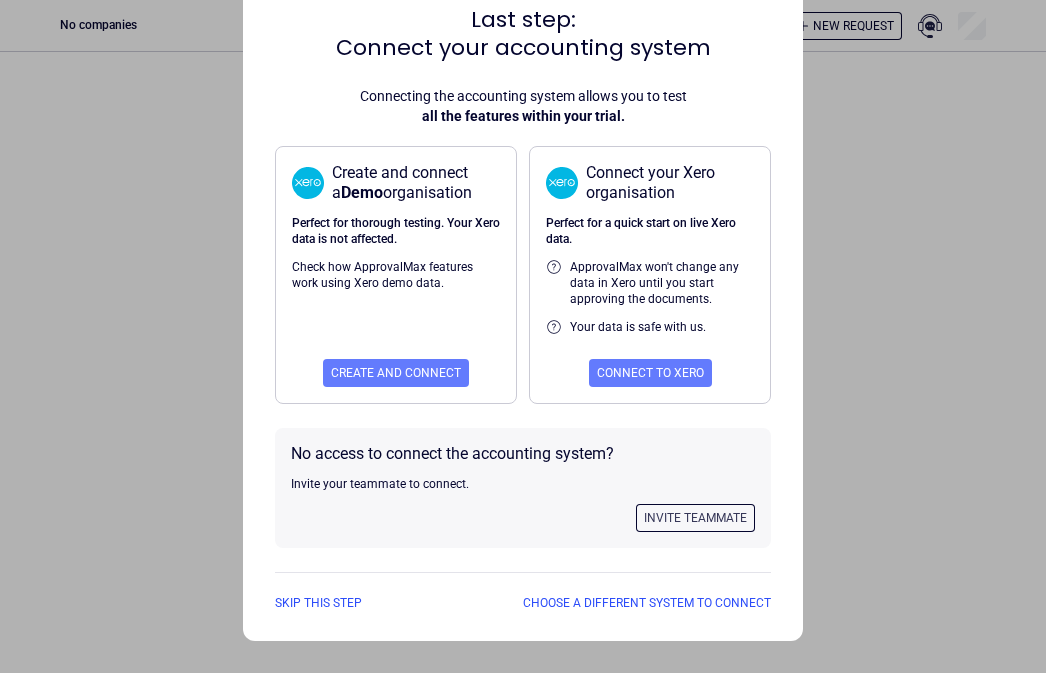 click on "Skip this step" at bounding box center (318, 603) 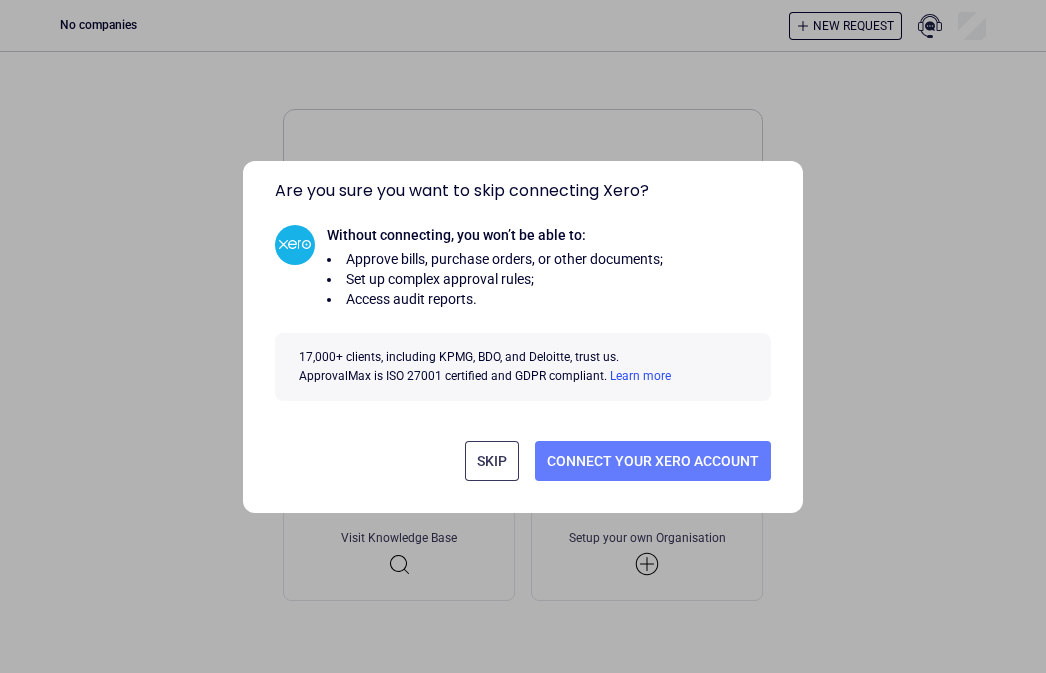 scroll, scrollTop: 0, scrollLeft: 0, axis: both 